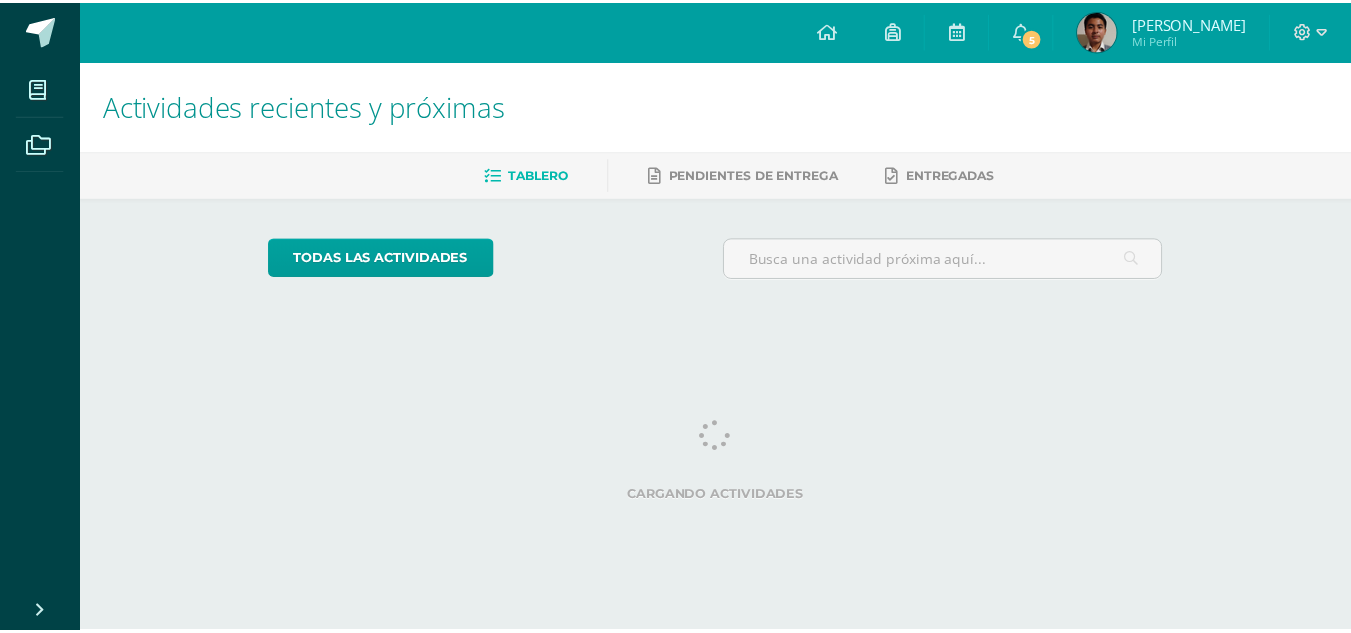 scroll, scrollTop: 0, scrollLeft: 0, axis: both 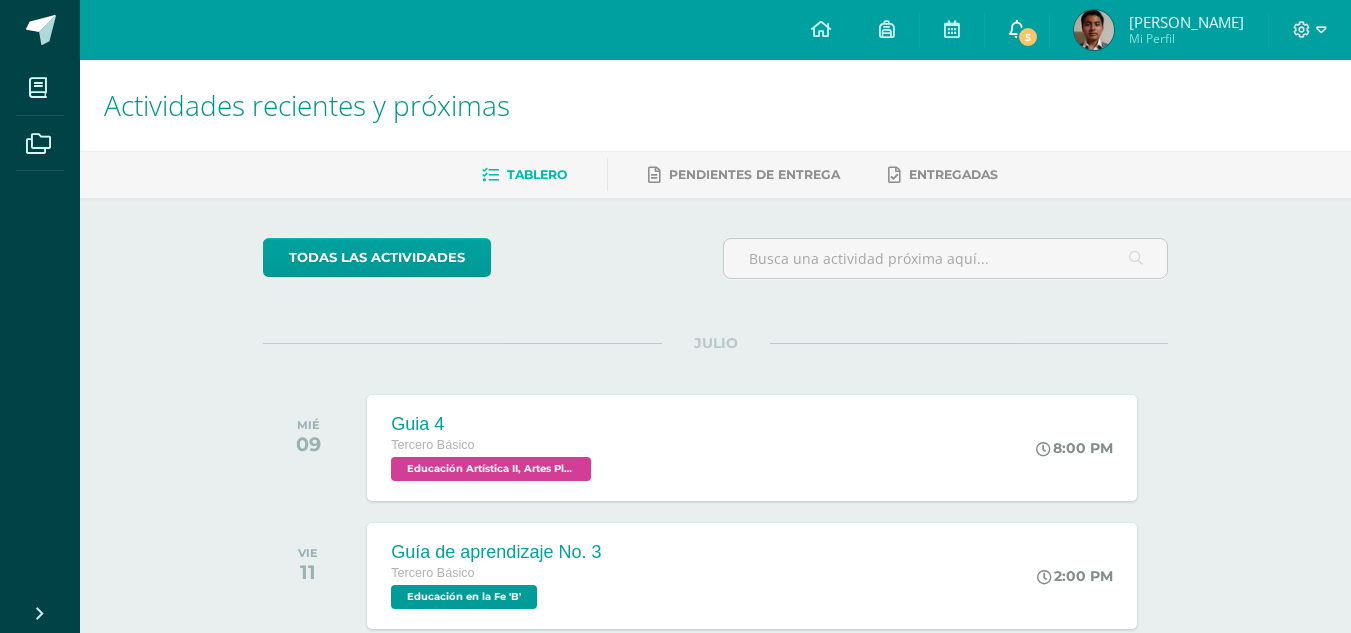 click on "5" at bounding box center (1028, 37) 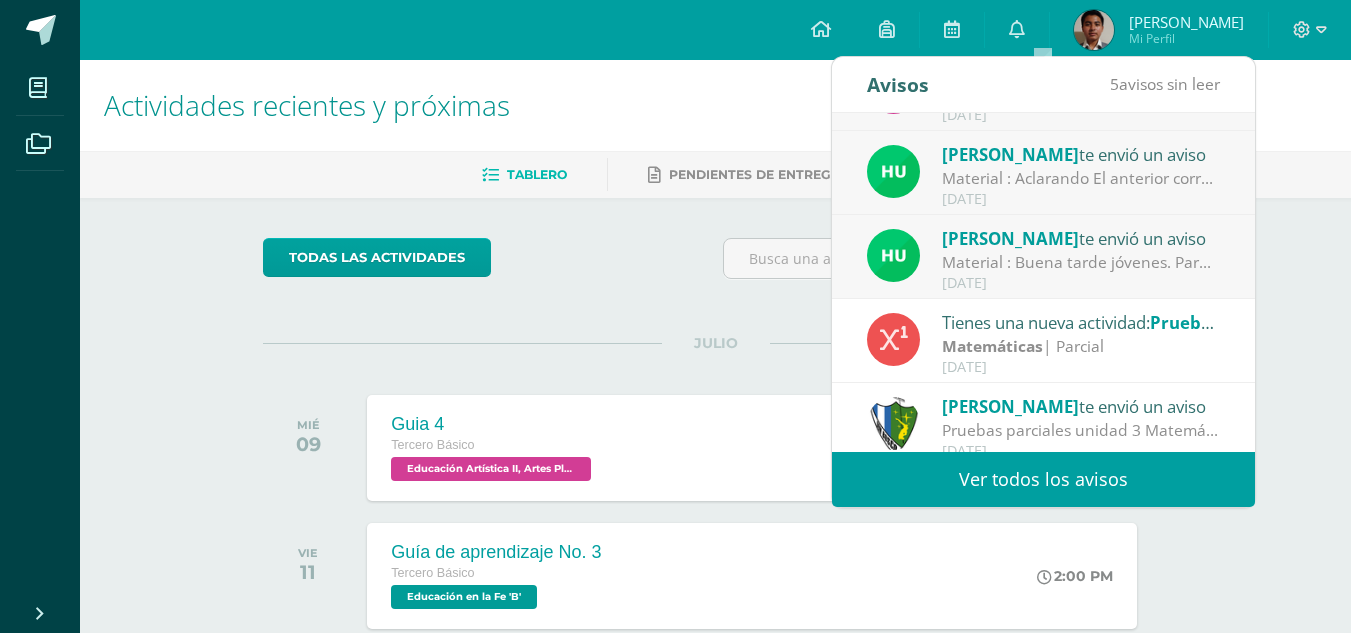 scroll, scrollTop: 235, scrollLeft: 0, axis: vertical 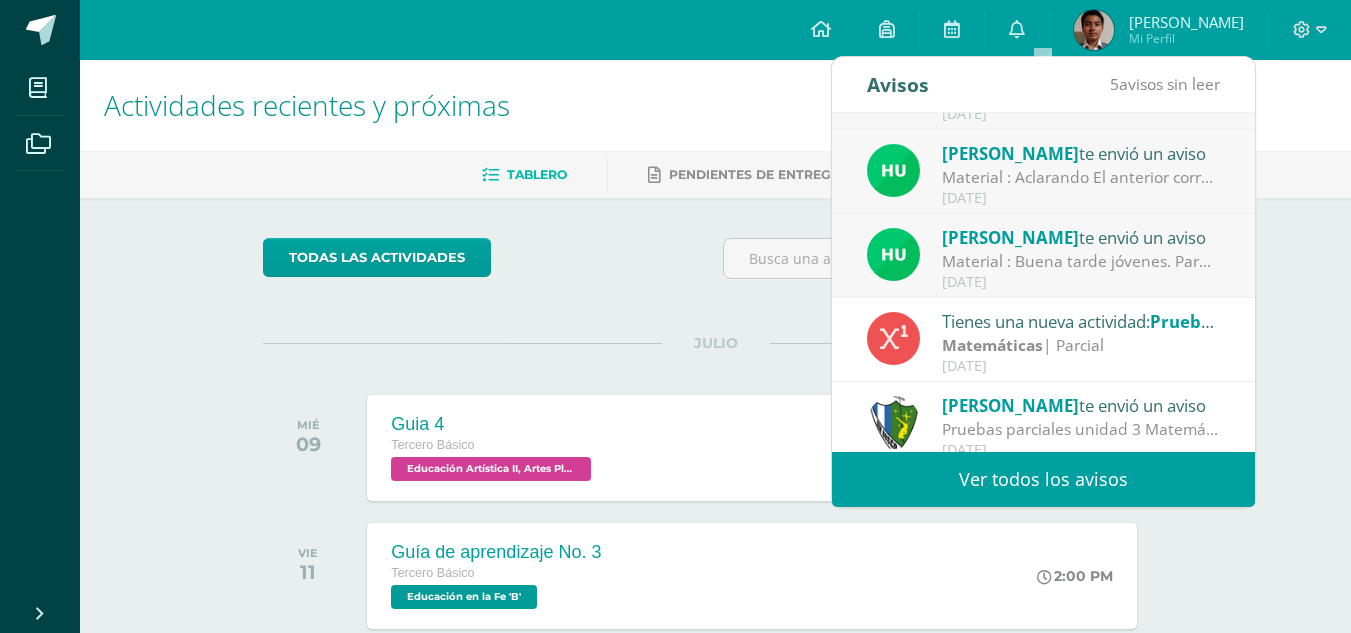 click on "Material :
Buena tarde jóvenes.
Para los 7 jóvenes que pidieron material para el proyecto, favor de comunicarse con mi persona por medio de correo, [EMAIL_ADDRESS][DOMAIN_NAME]. ya que tengo información que brindarles.
Colocar su nombre, y sección.
Saludos cordiales." at bounding box center (1081, 261) 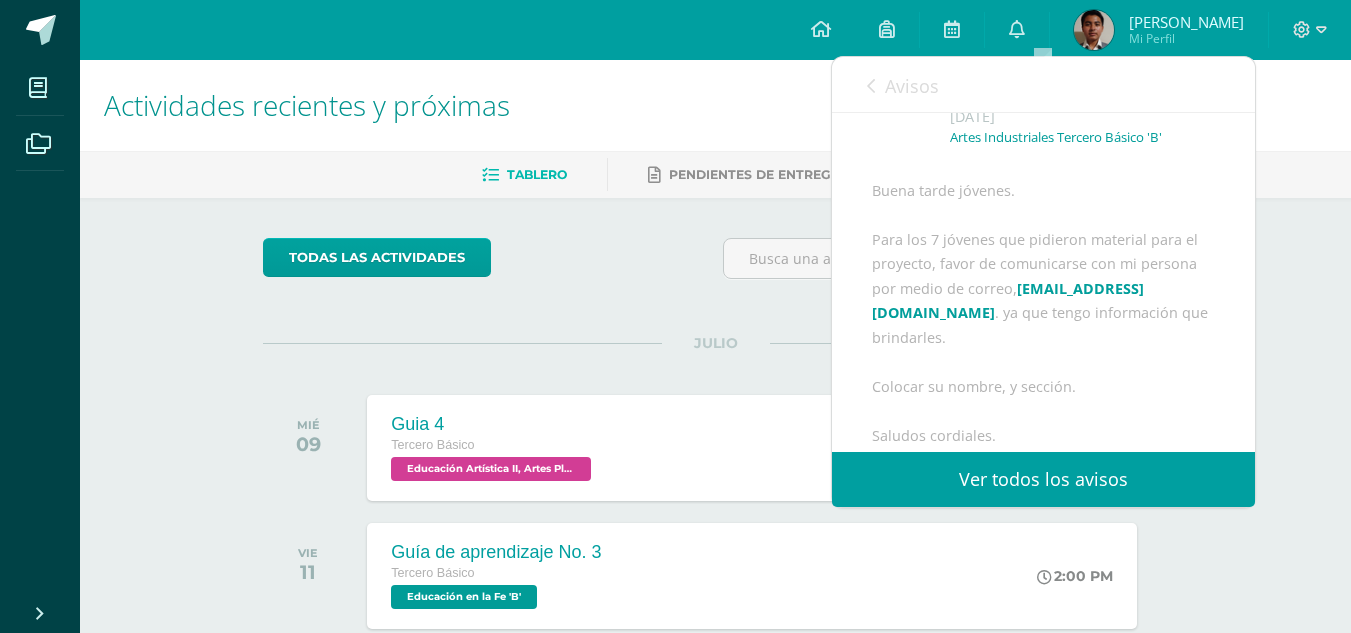 scroll, scrollTop: 46, scrollLeft: 0, axis: vertical 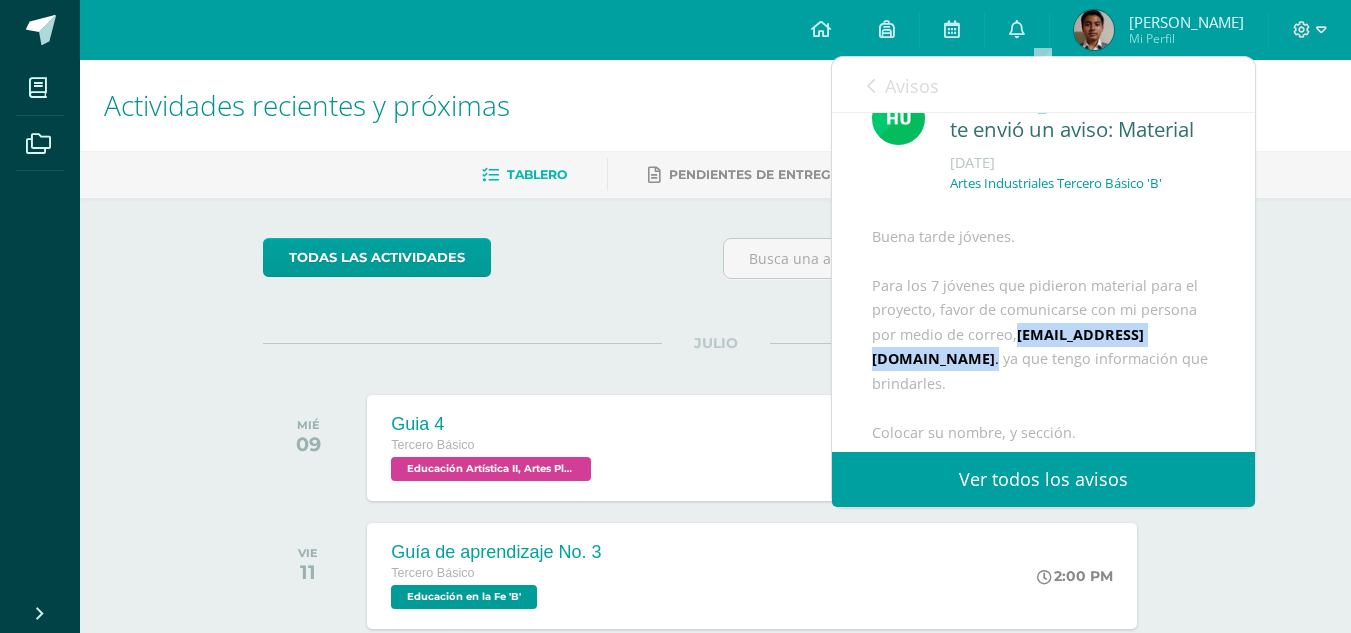 drag, startPoint x: 1014, startPoint y: 358, endPoint x: 1199, endPoint y: 361, distance: 185.02432 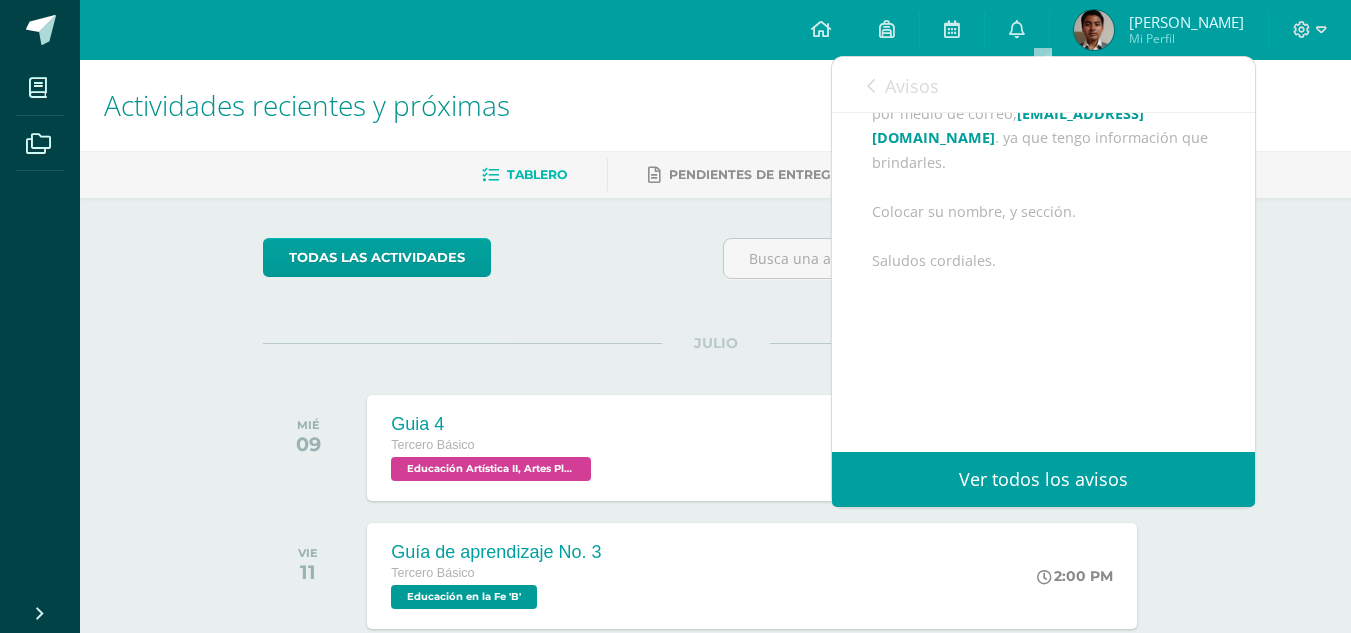 scroll, scrollTop: 266, scrollLeft: 0, axis: vertical 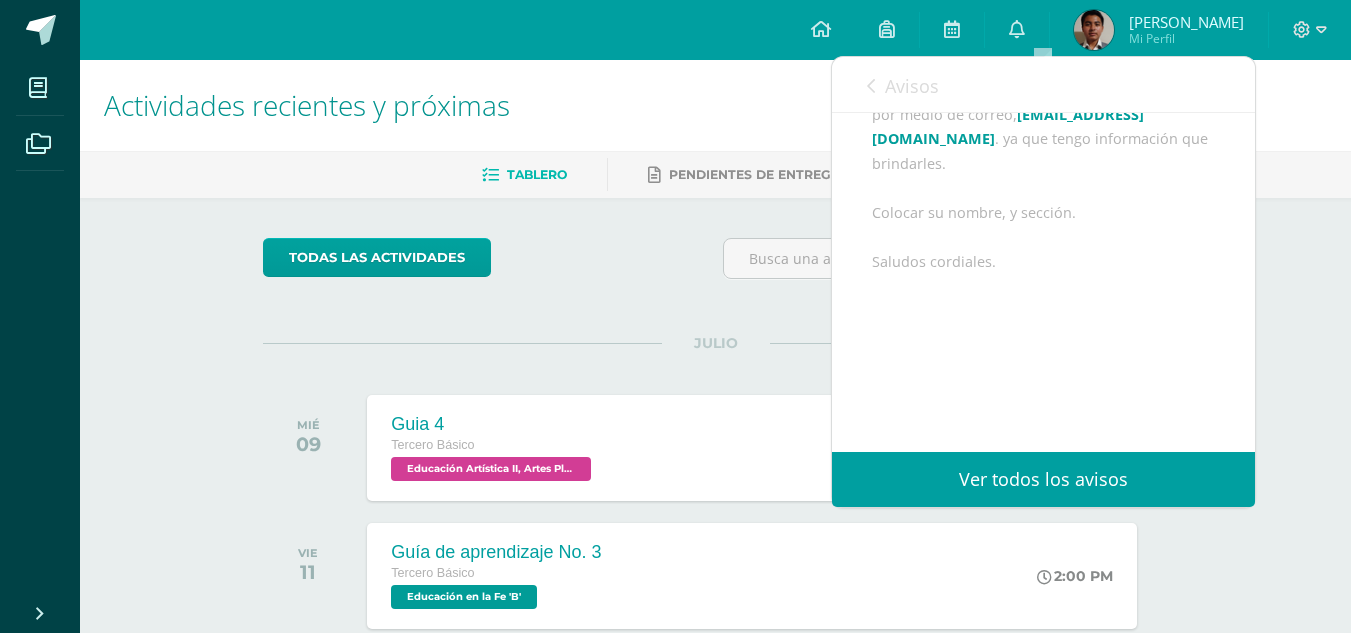 click on "Avisos" at bounding box center (903, 85) 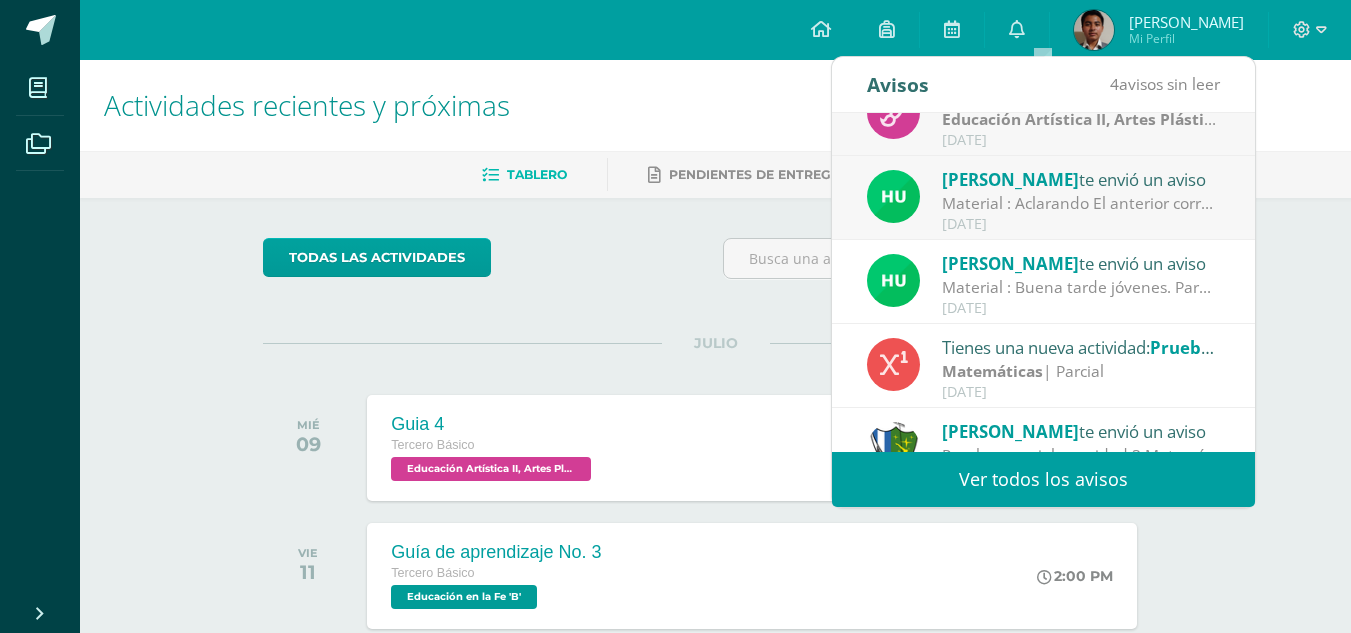 scroll, scrollTop: 163, scrollLeft: 0, axis: vertical 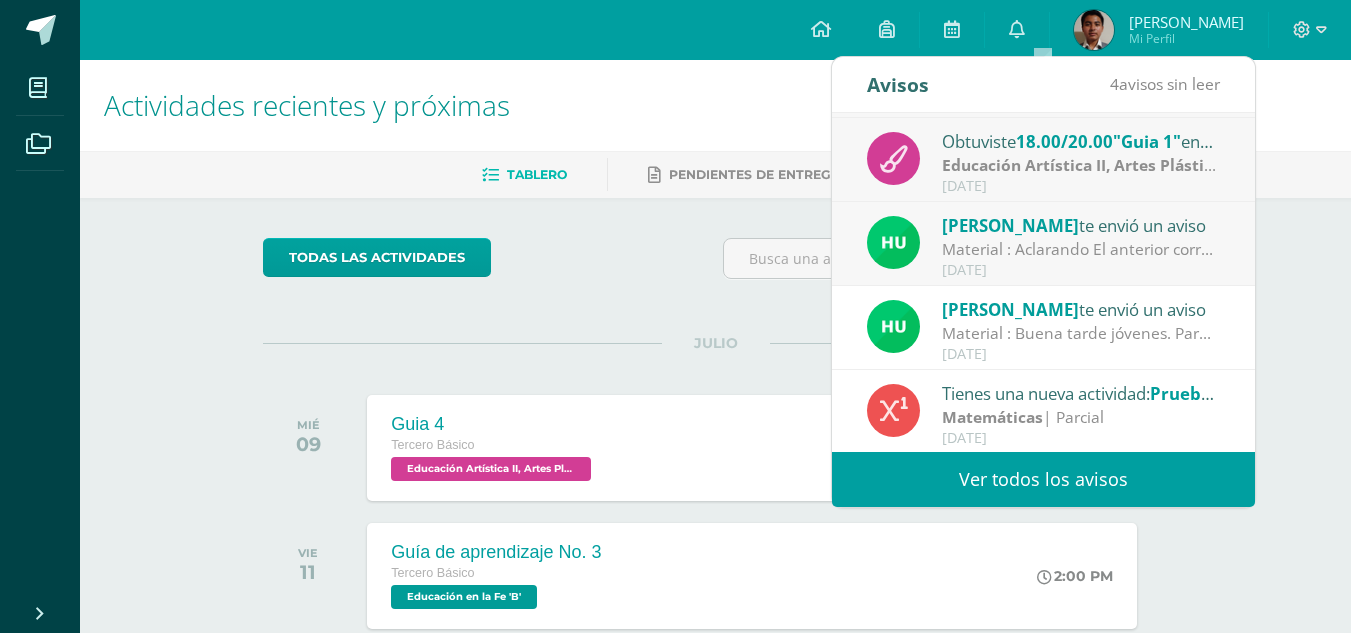 click on "Material :
Aclarando El anterior correo.
El aviso es para los 7 jovenes que no tienen material y solicitaron  el  dia [DATE]  y [DATE] a mi persona la compra del mismo.
Comunicacarse al correo [EMAIL_ADDRESS][DOMAIN_NAME]  para brindarles i formación.
Saludos cordiales" at bounding box center [1081, 249] 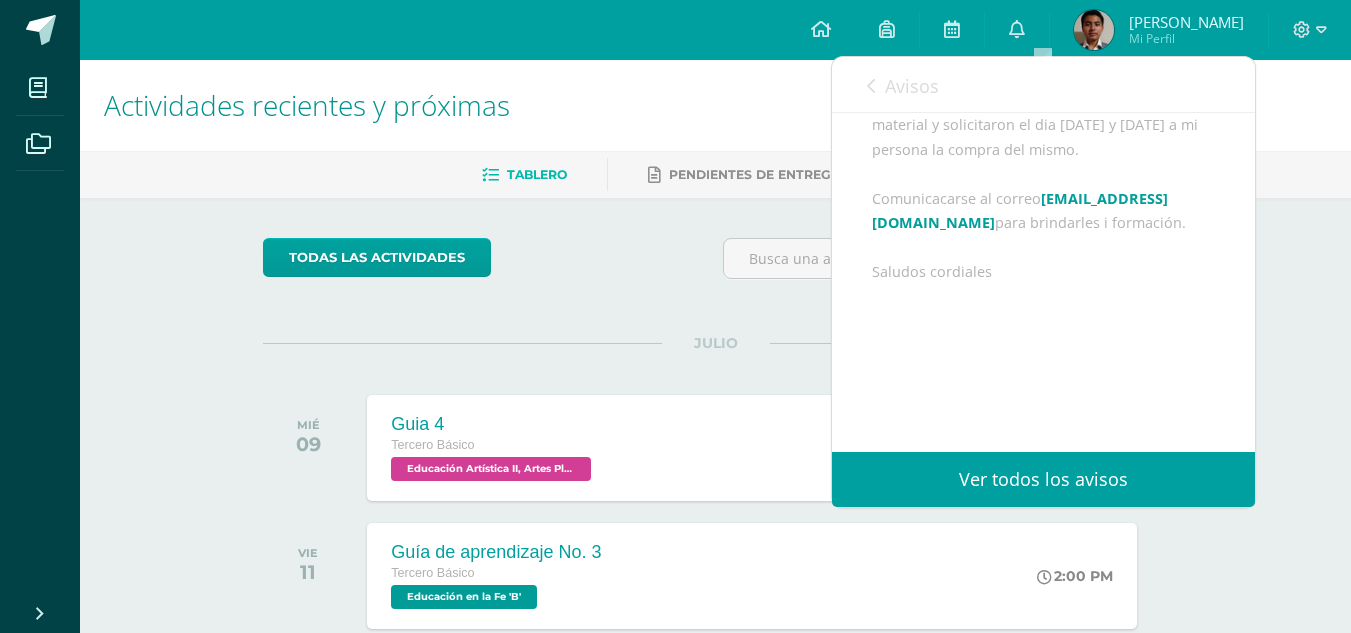 scroll, scrollTop: 304, scrollLeft: 0, axis: vertical 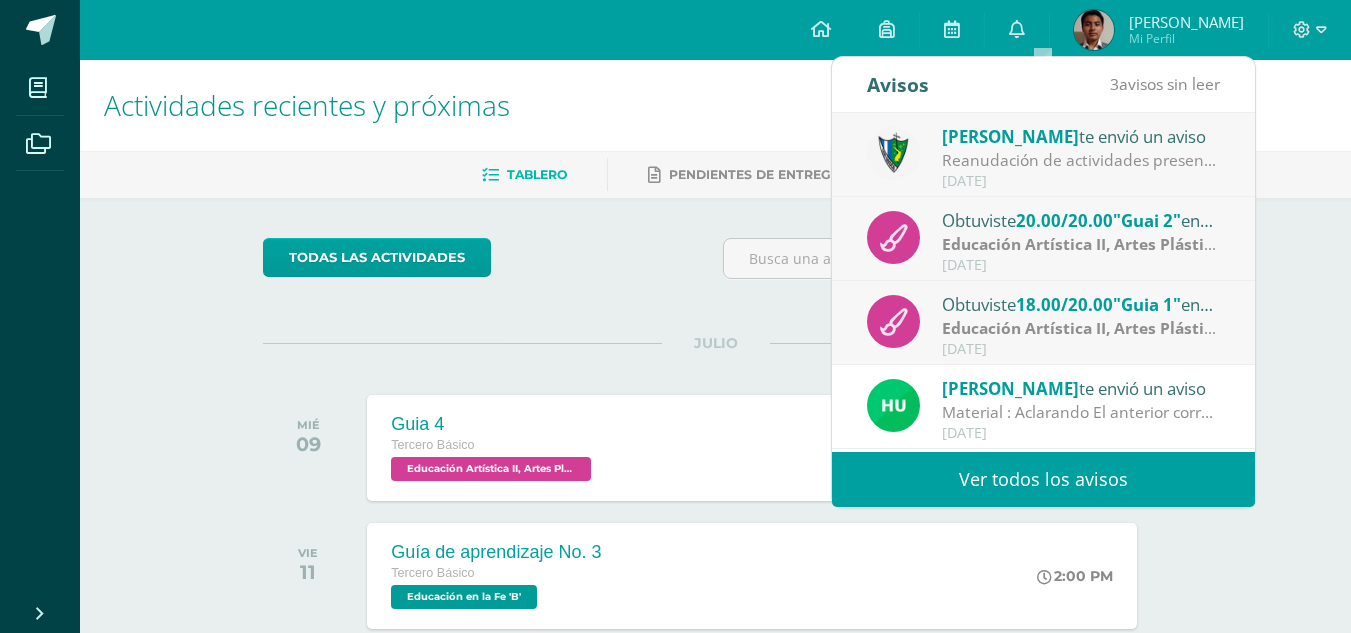 click on "Educación Artística II, Artes Plásticas" at bounding box center (1085, 328) 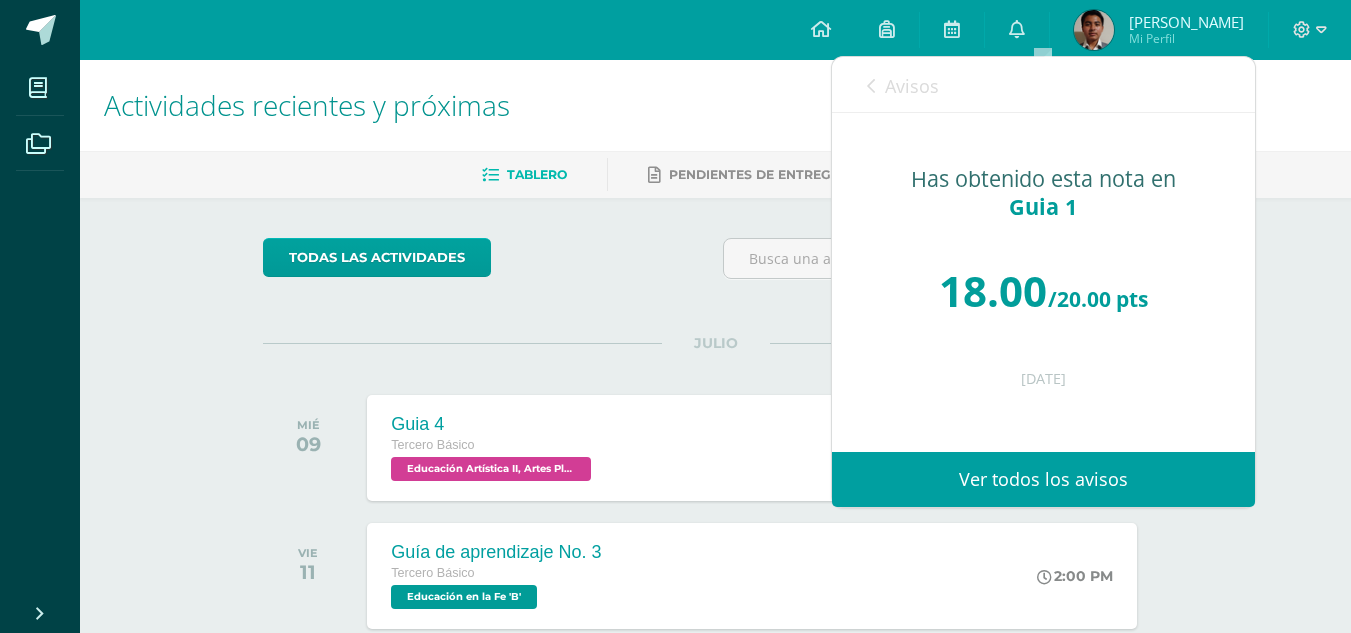 click on "Avisos" at bounding box center (912, 86) 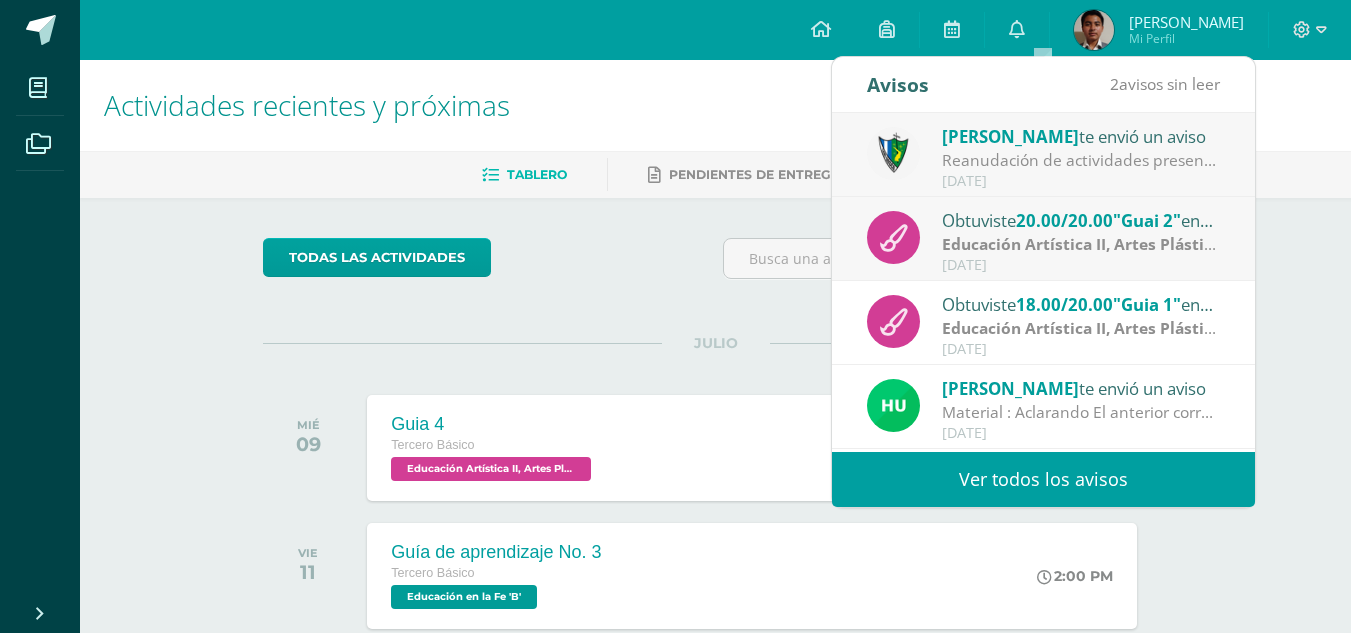 click on "[DATE]" at bounding box center (1081, 265) 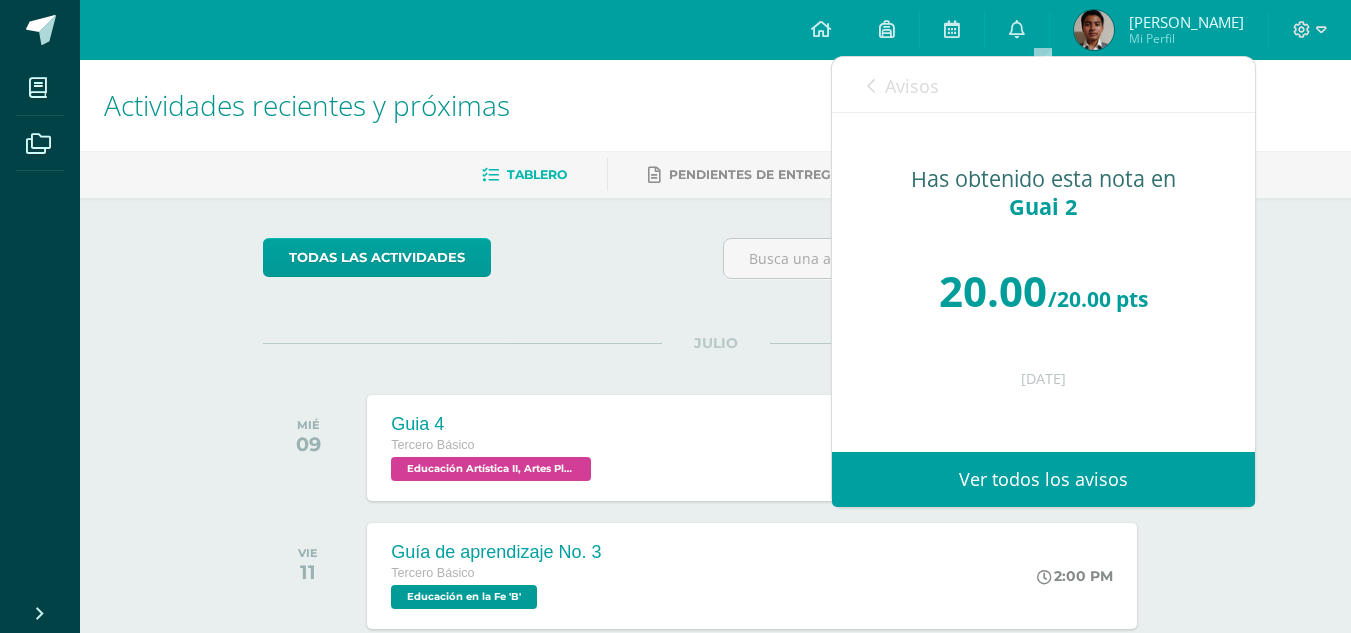 click on "Avisos" at bounding box center [912, 86] 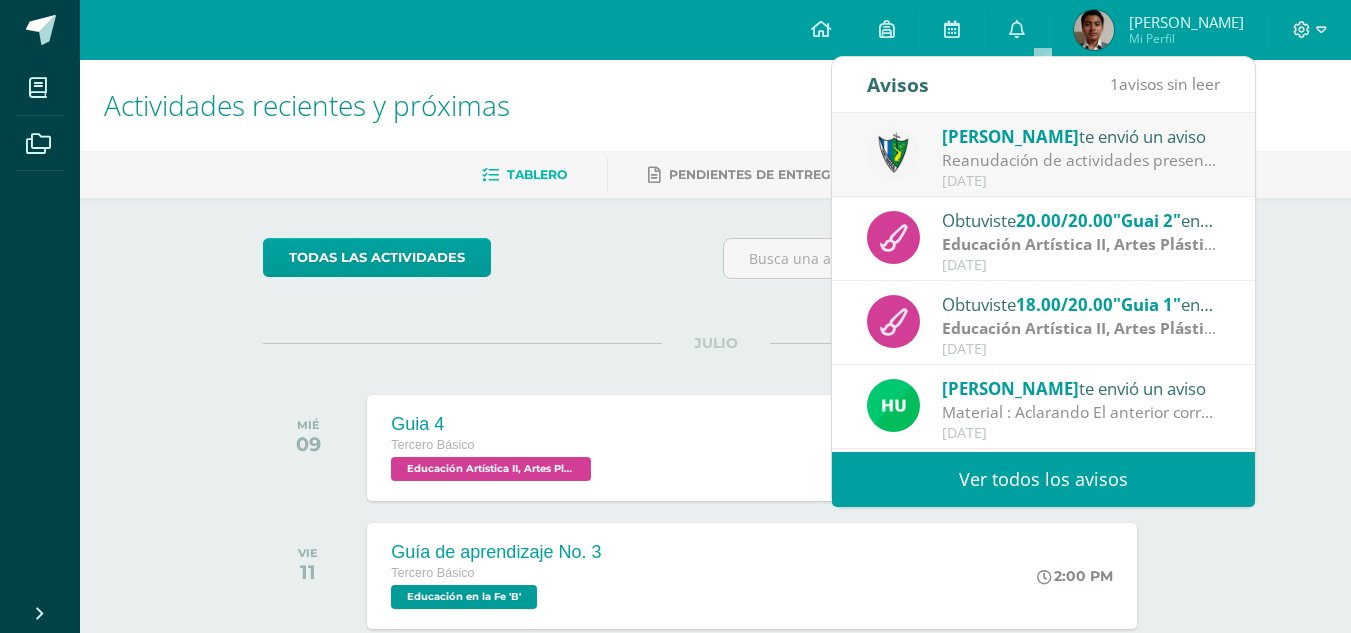 click on "Reanudación de actividades presenciales.:
Estimados padres de familia y estudiantes, es un gusto saludarles.
Por este medio comparto el comunicado referente a la reanudación de actividades para el día de mañana.
Saludos cordiales." at bounding box center [1081, 160] 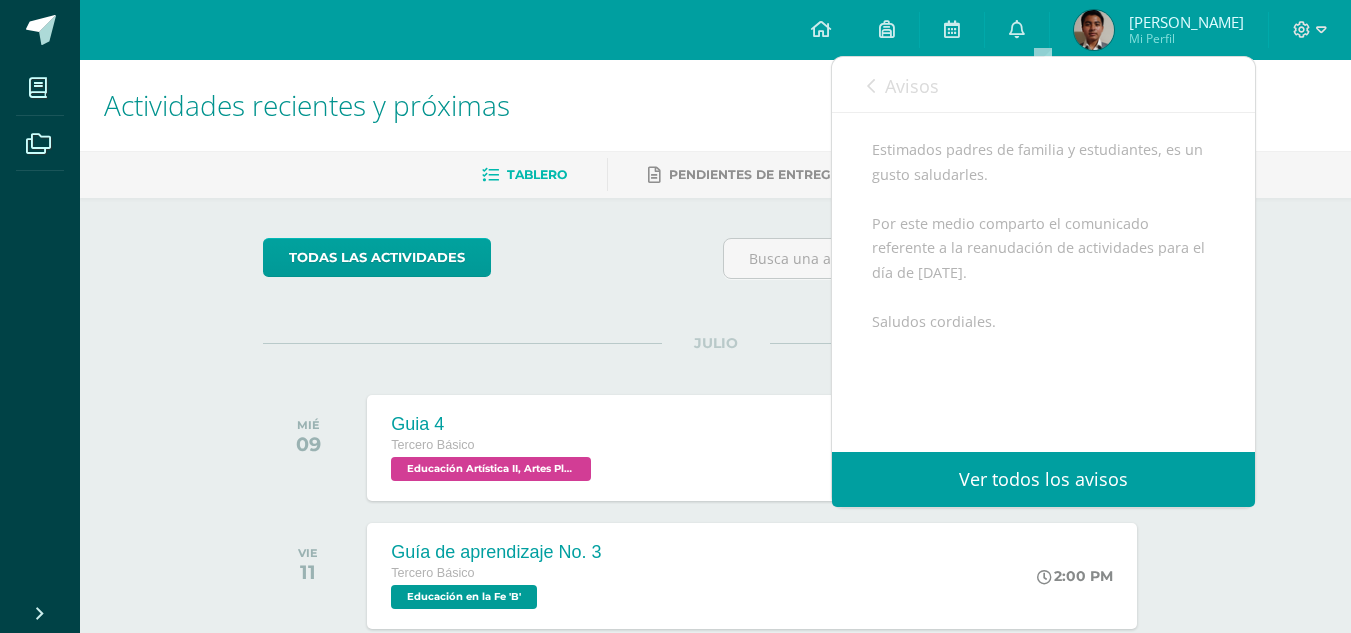scroll, scrollTop: 317, scrollLeft: 0, axis: vertical 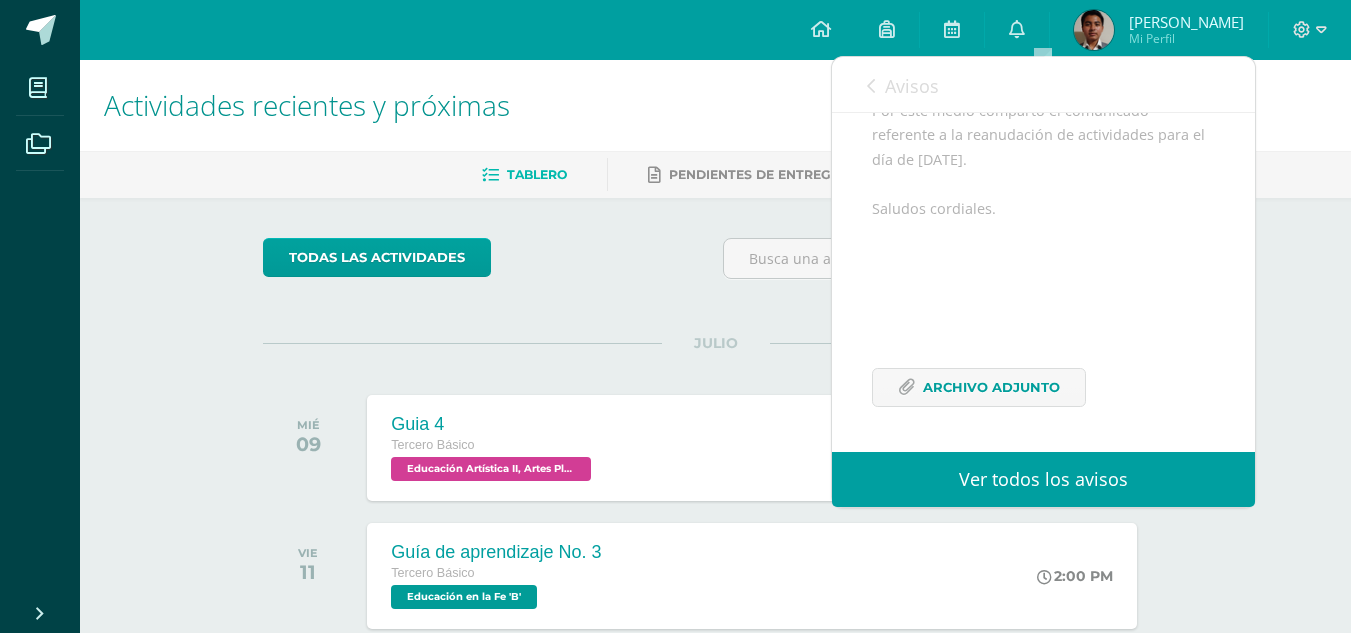 click on "Avisos" at bounding box center (912, 86) 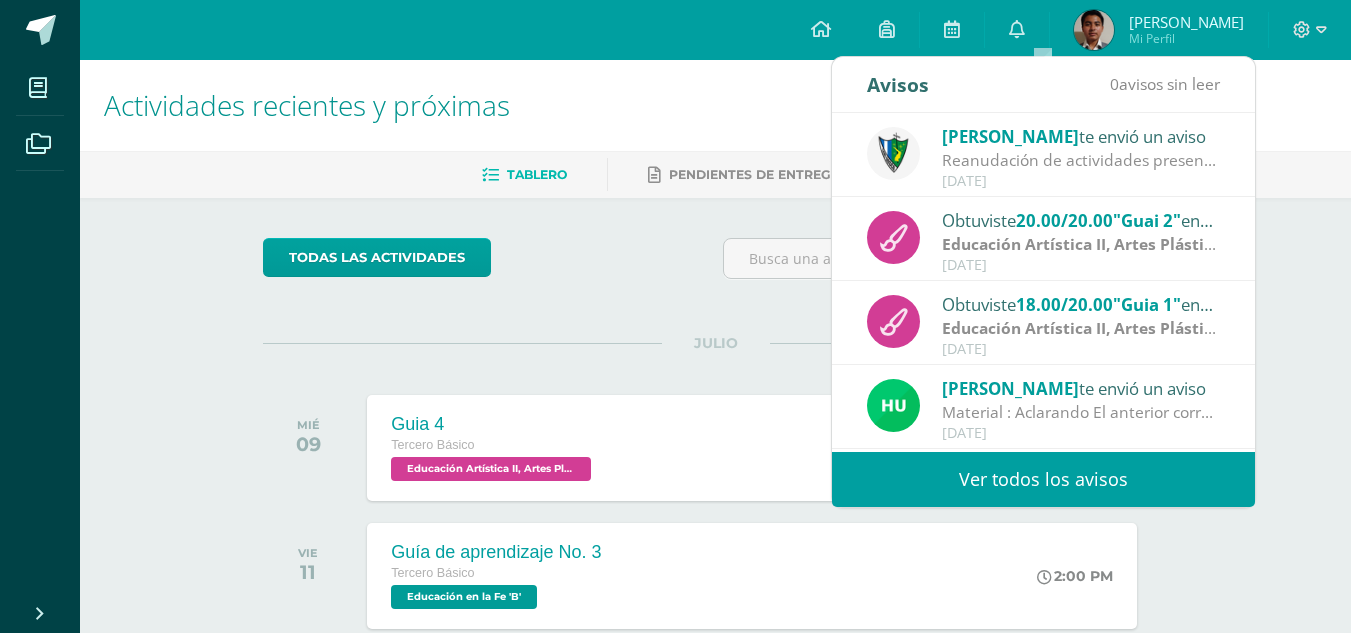 click on "[PERSON_NAME]  te envió un aviso" at bounding box center [1081, 136] 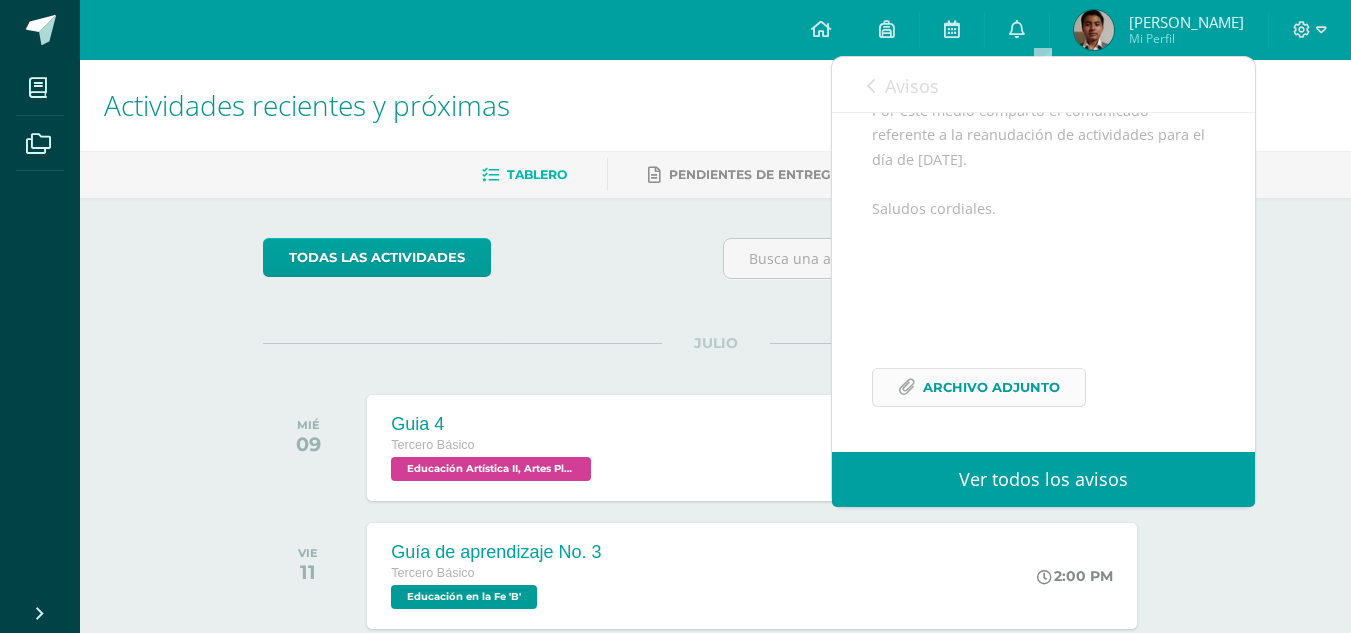 click on "Archivo Adjunto" at bounding box center [991, 387] 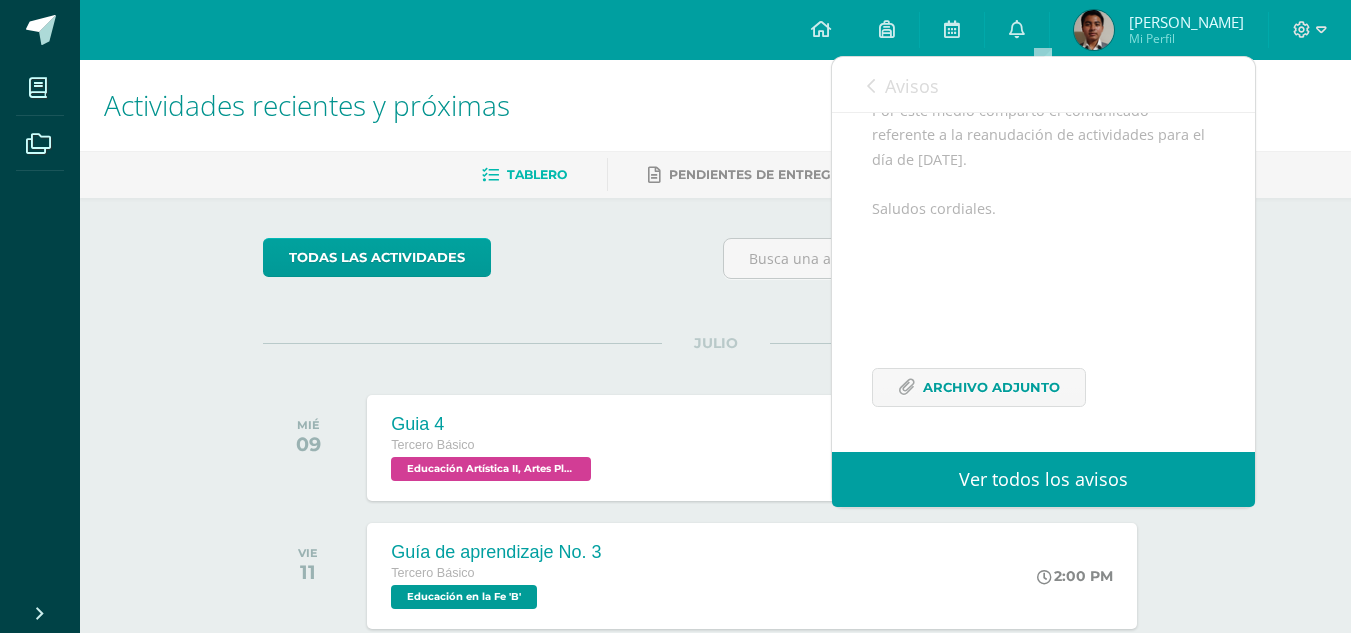 click on "Avisos" at bounding box center [912, 86] 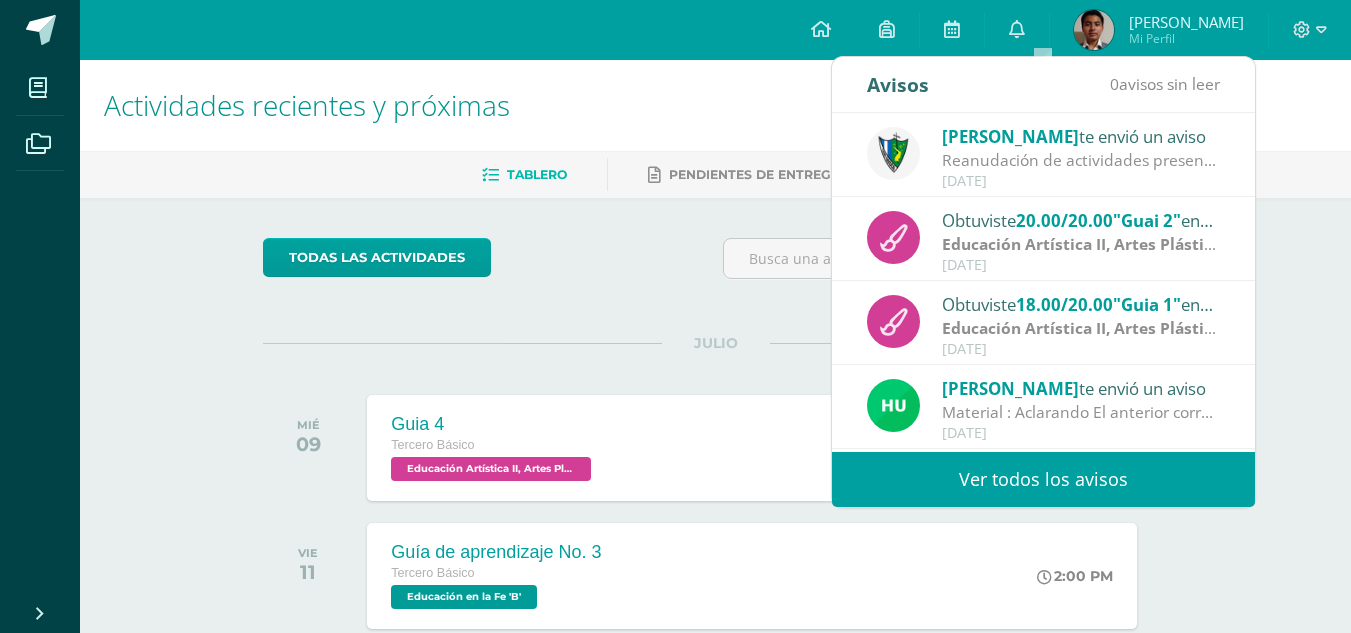 click on "Actividades recientes y próximas" at bounding box center [715, 105] 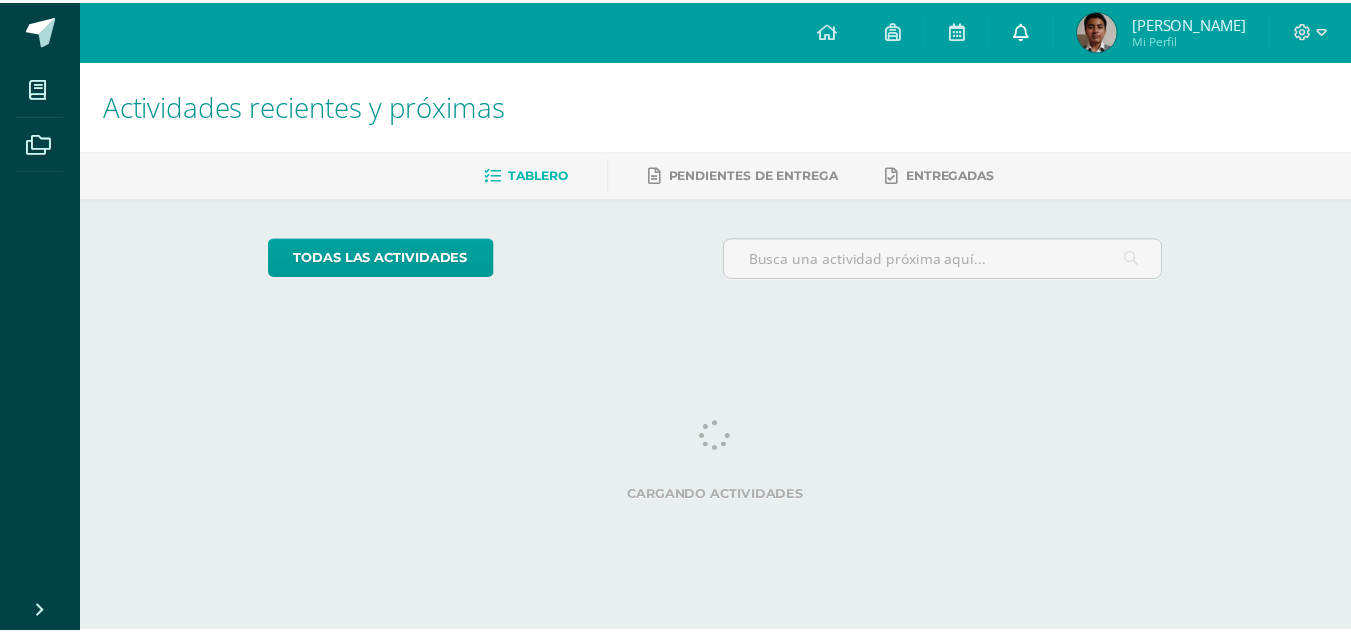 scroll, scrollTop: 0, scrollLeft: 0, axis: both 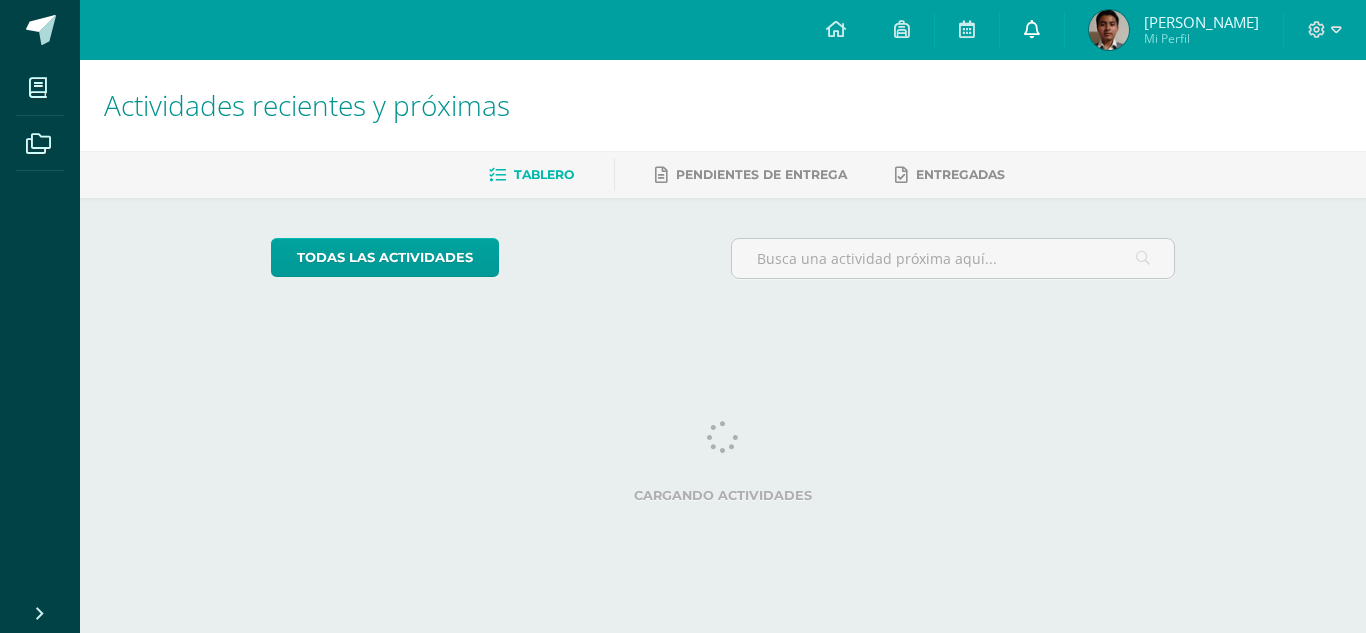 click at bounding box center (1032, 29) 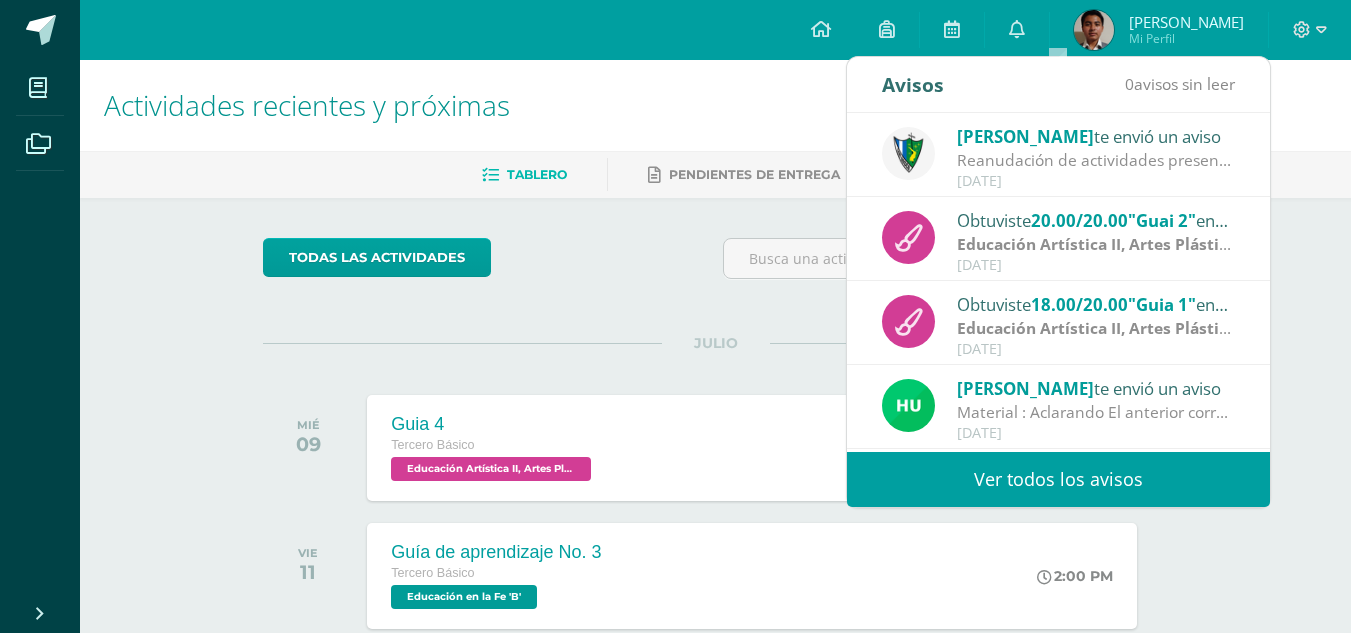 scroll, scrollTop: 333, scrollLeft: 0, axis: vertical 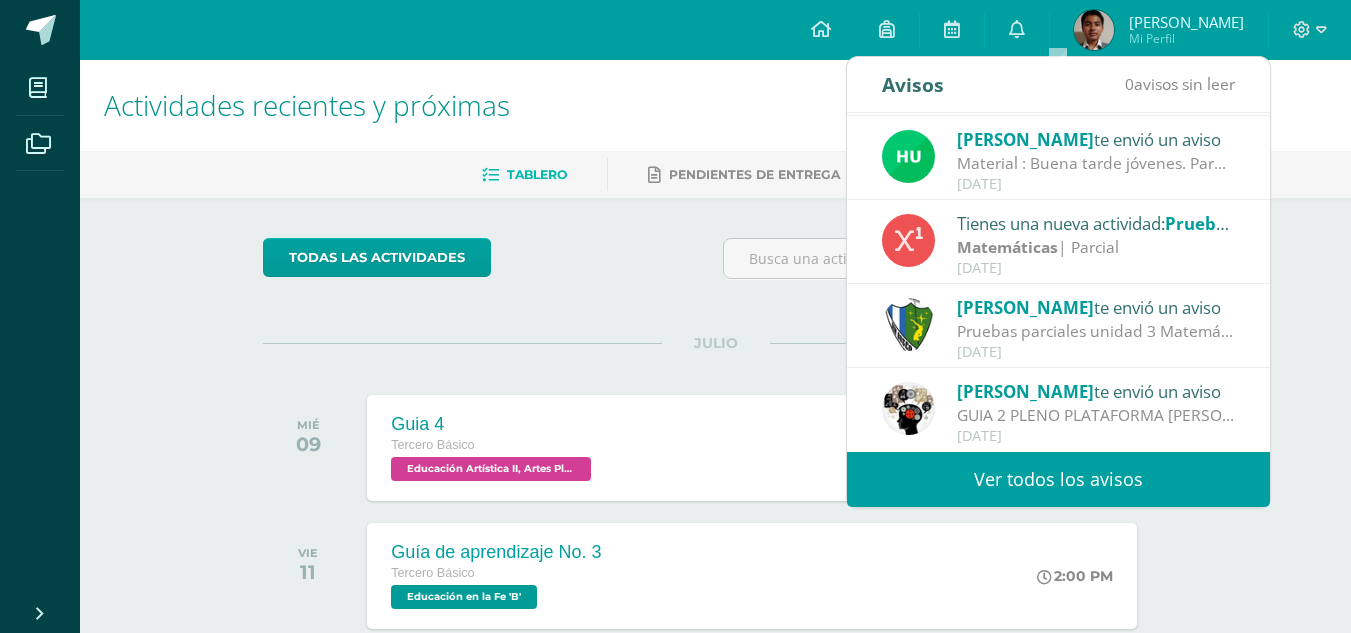 click on "[DATE]" at bounding box center (1096, 184) 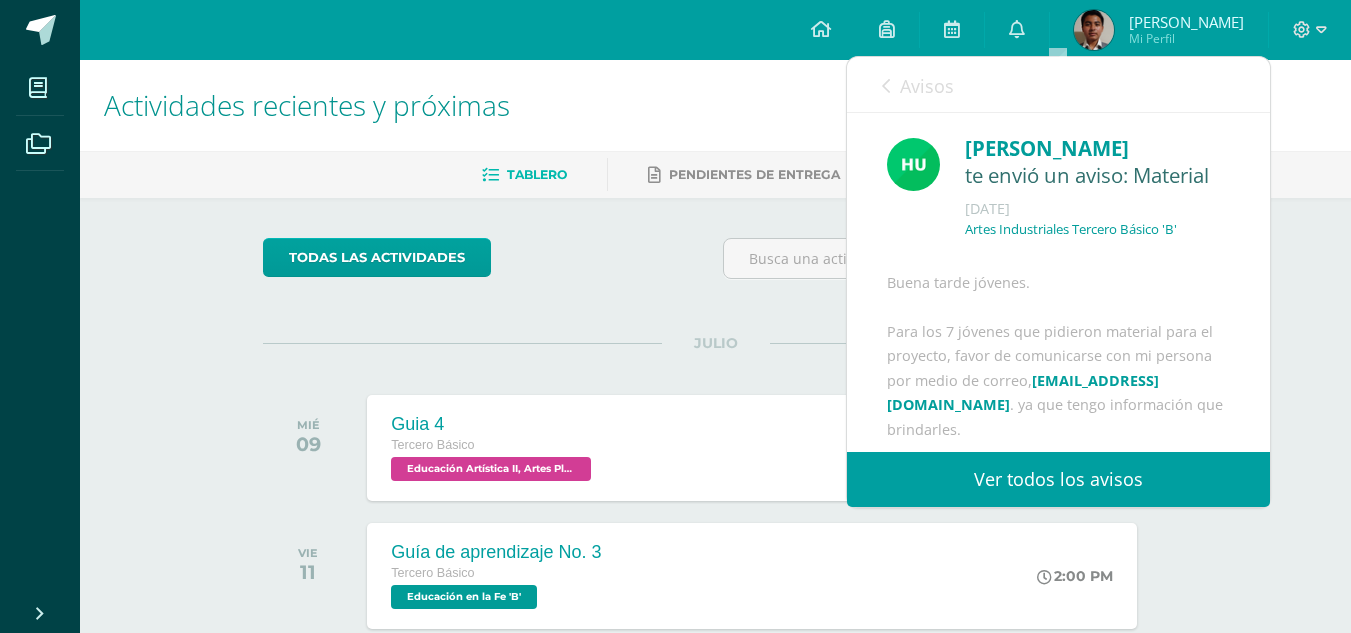 scroll, scrollTop: 225, scrollLeft: 0, axis: vertical 